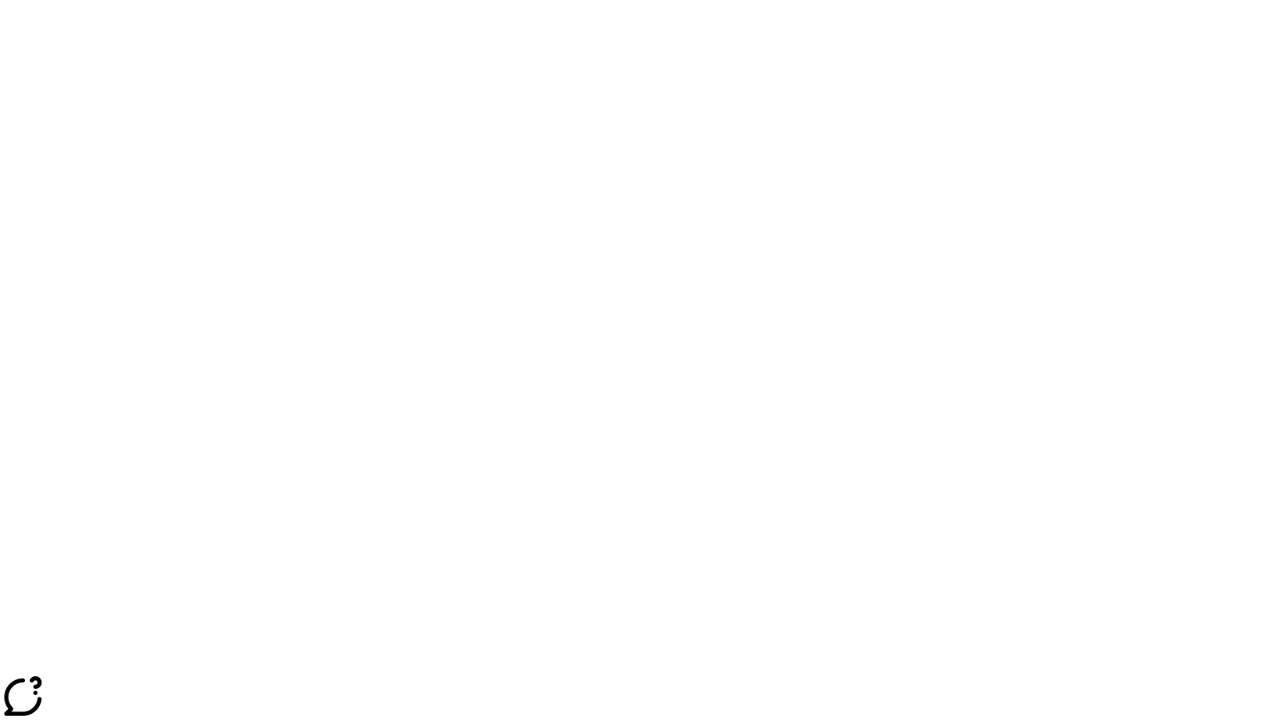 scroll, scrollTop: 0, scrollLeft: 0, axis: both 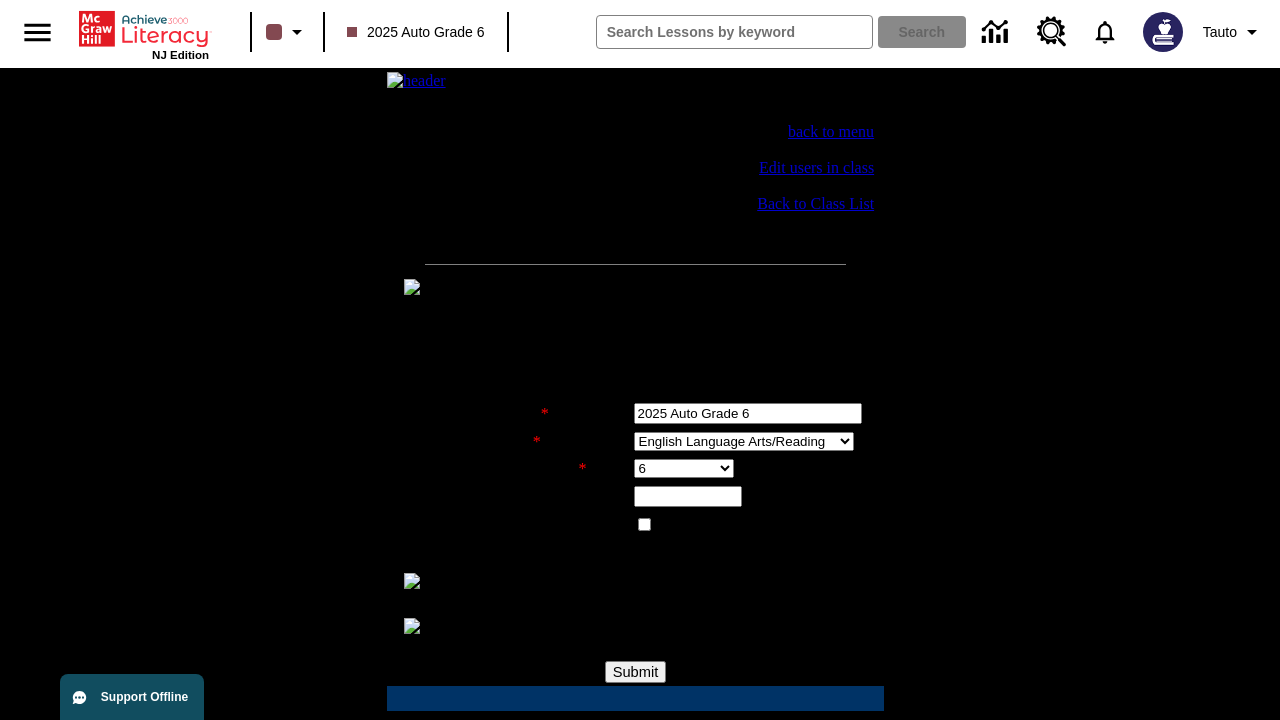 click on "Class Settings" at bounding box center [660, 590] 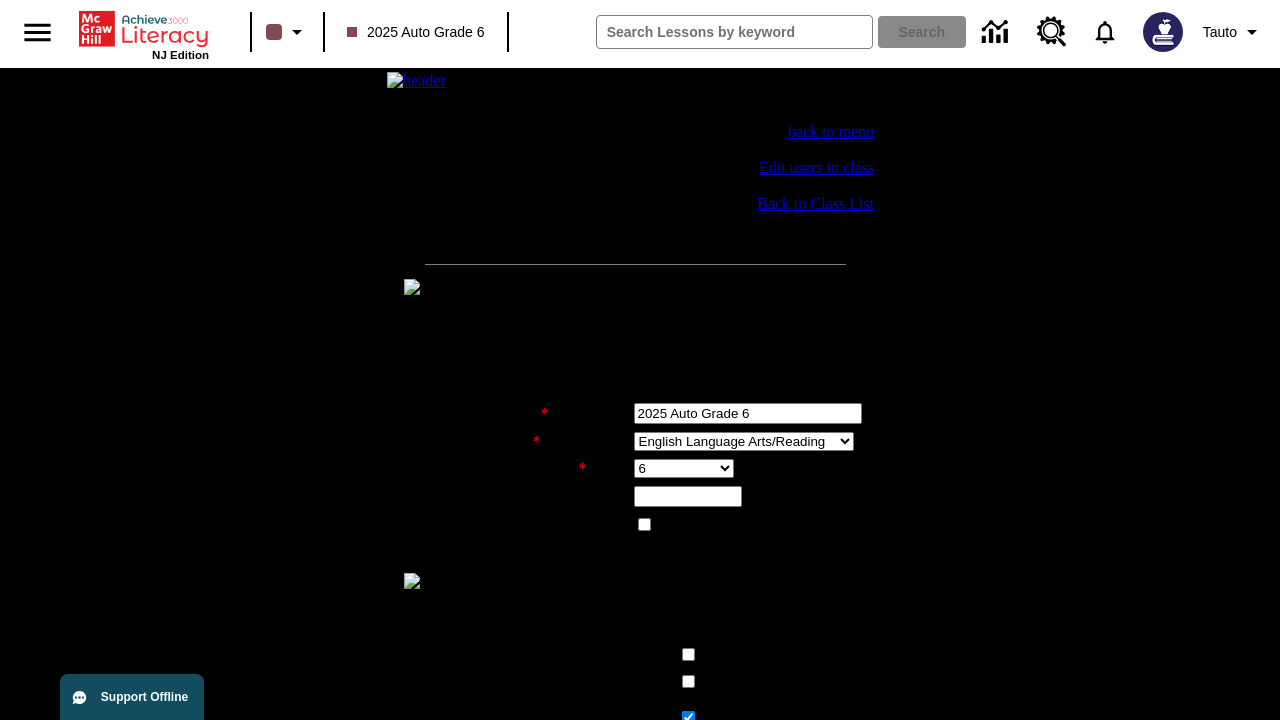 click on "Disable Writing Assistant" at bounding box center [688, 823] 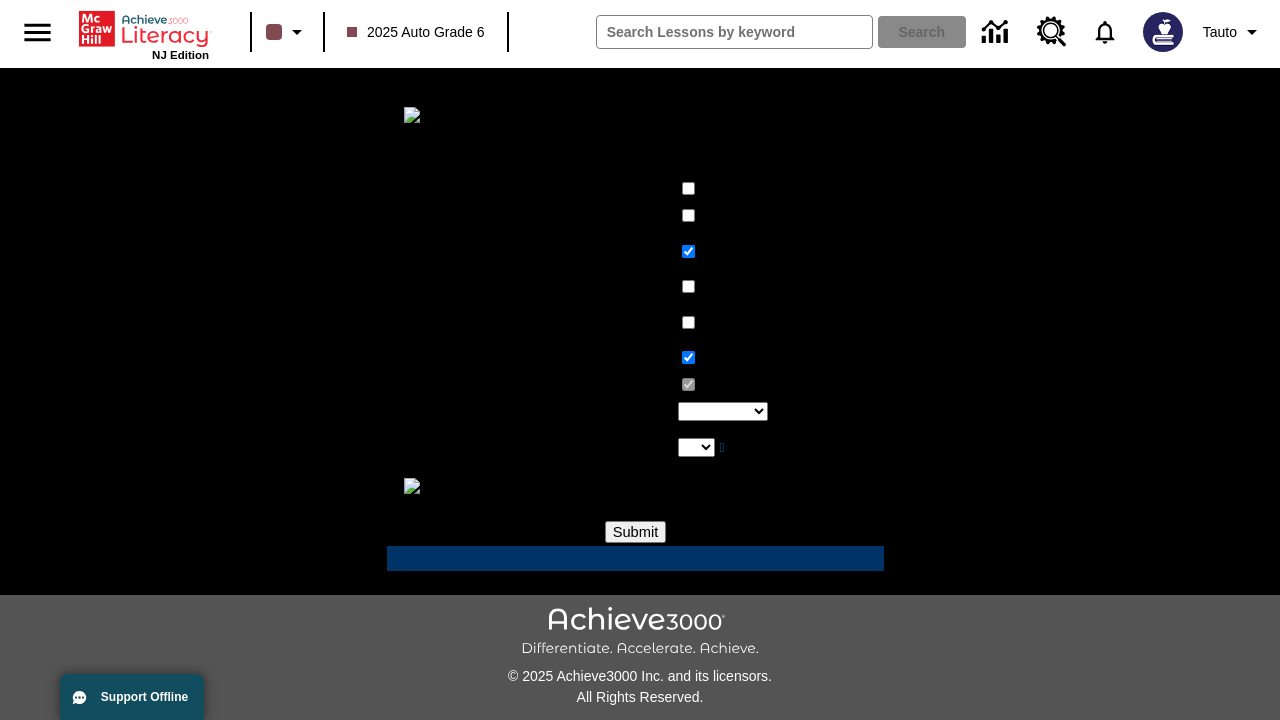 click on "Submit" at bounding box center [636, 532] 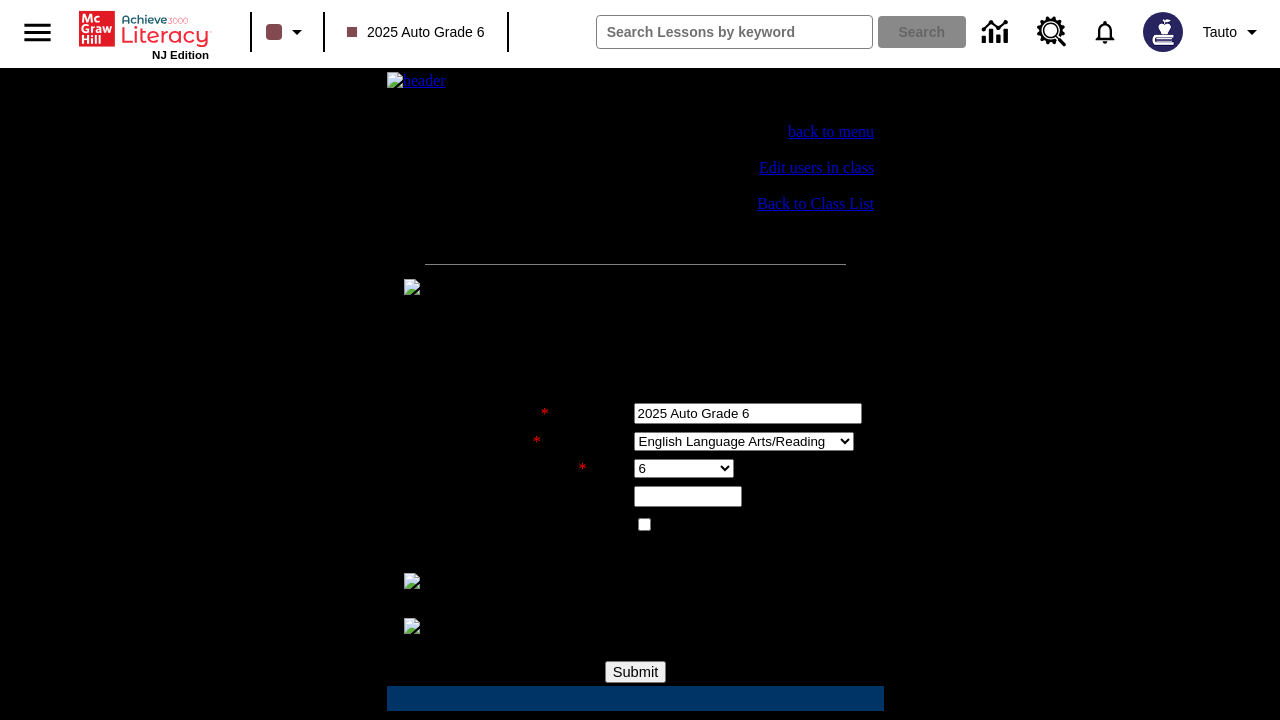 scroll, scrollTop: 0, scrollLeft: 0, axis: both 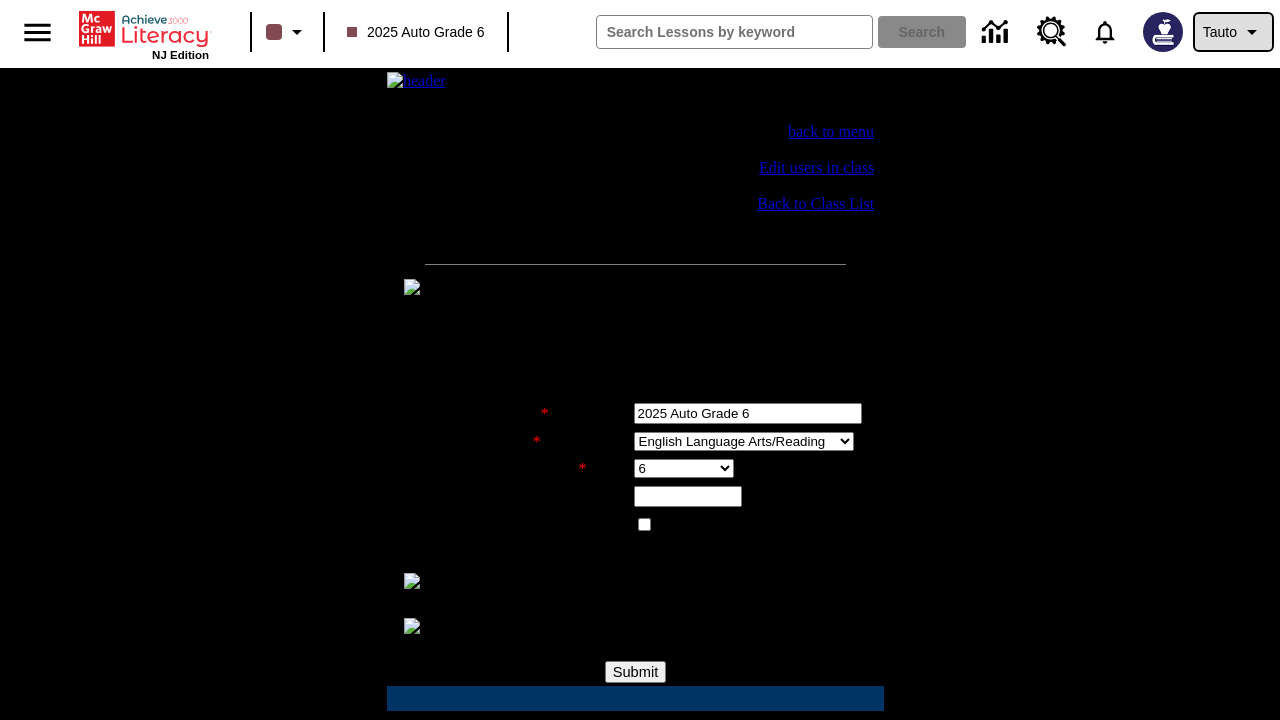 click on "Tauto" at bounding box center [1220, 32] 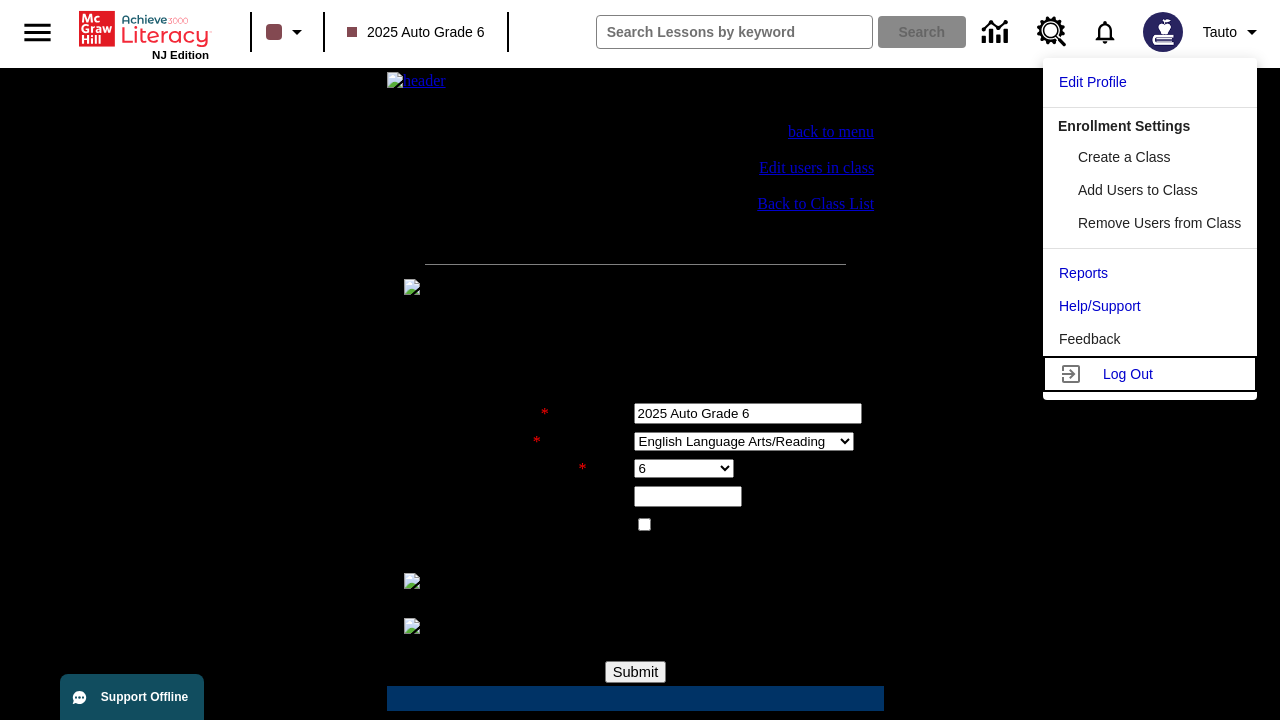 click on "Log Out" at bounding box center [1128, 374] 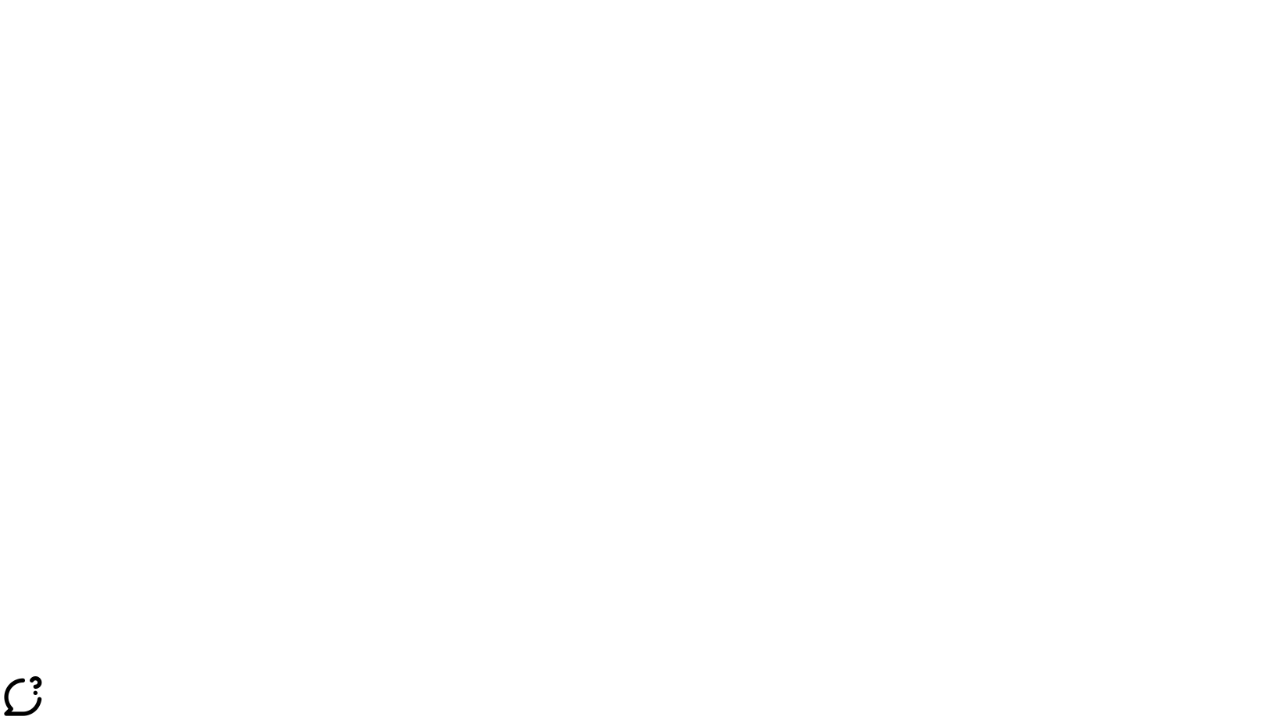 scroll, scrollTop: 0, scrollLeft: 0, axis: both 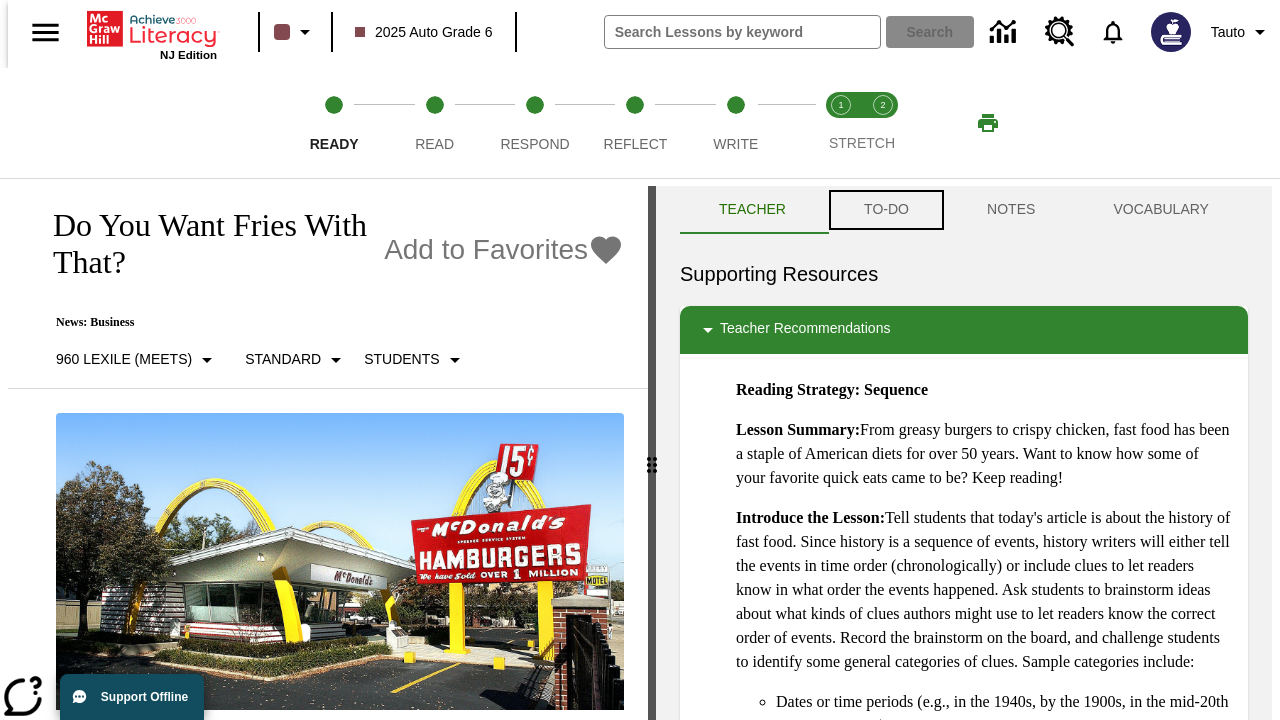 click on "TO-DO" at bounding box center (886, 210) 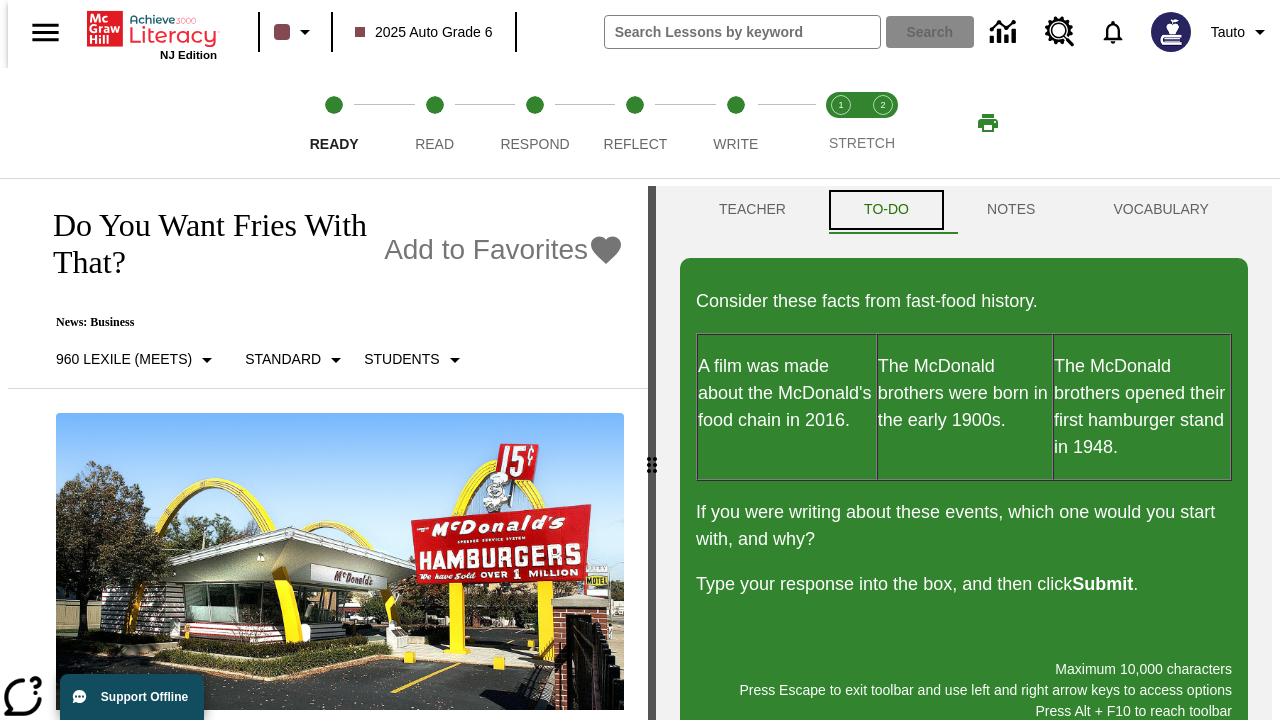 scroll, scrollTop: 0, scrollLeft: 0, axis: both 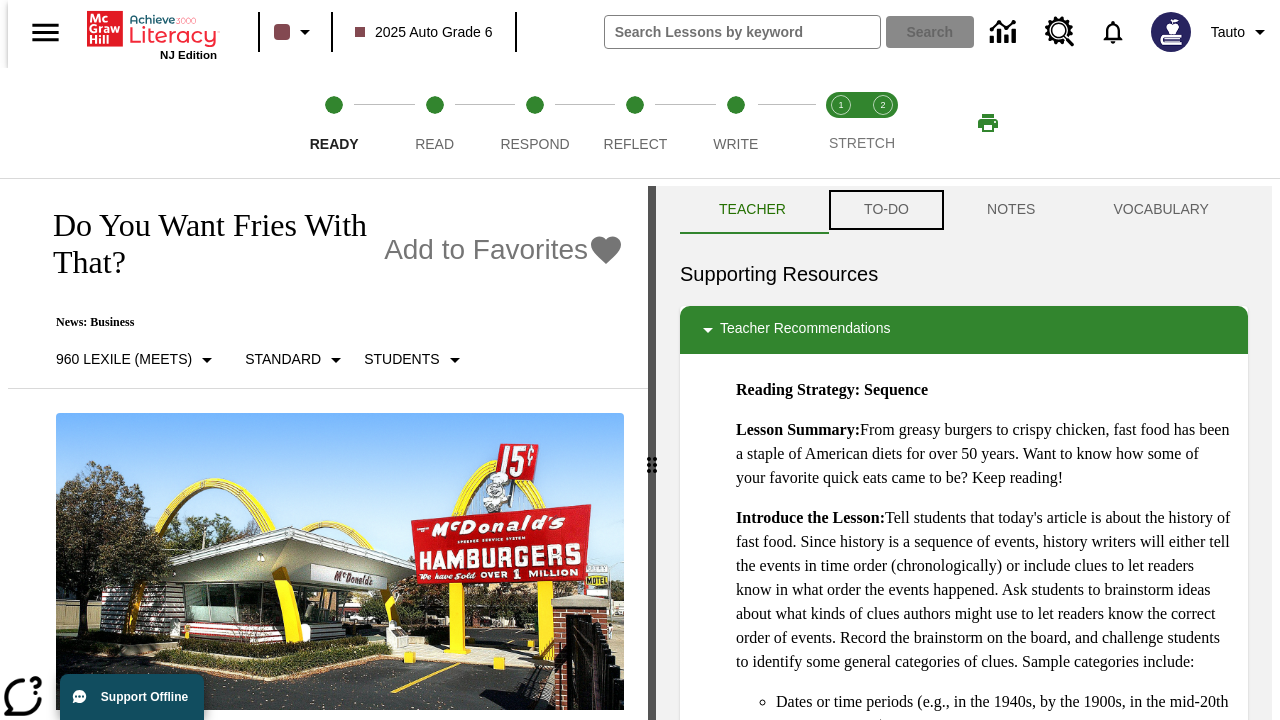click on "TO-DO" at bounding box center [886, 210] 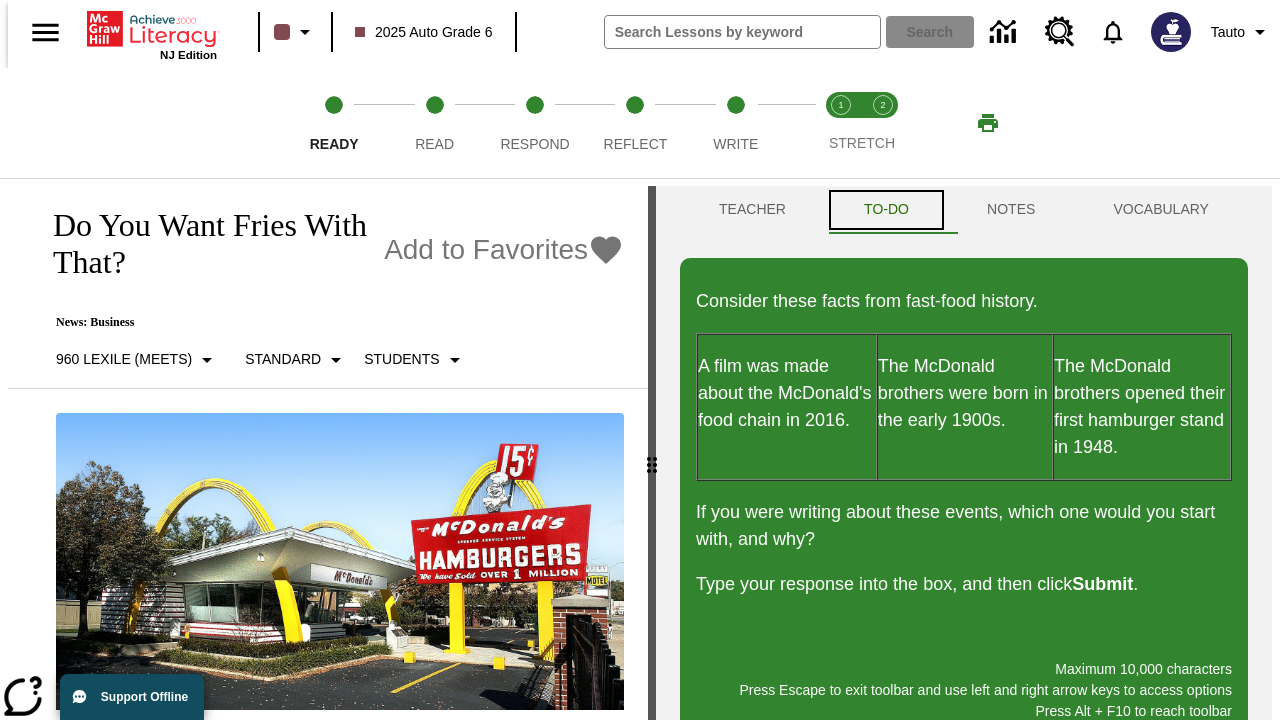 scroll, scrollTop: 0, scrollLeft: 0, axis: both 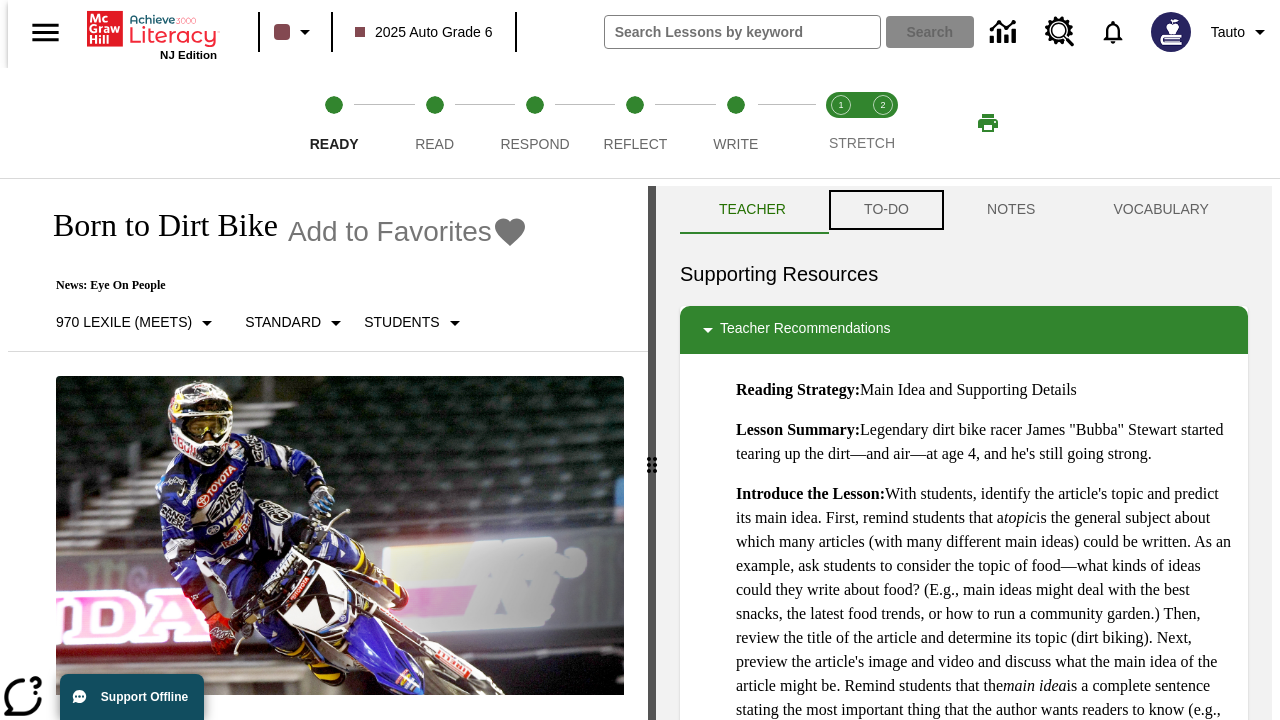 click on "TO-DO" at bounding box center (886, 210) 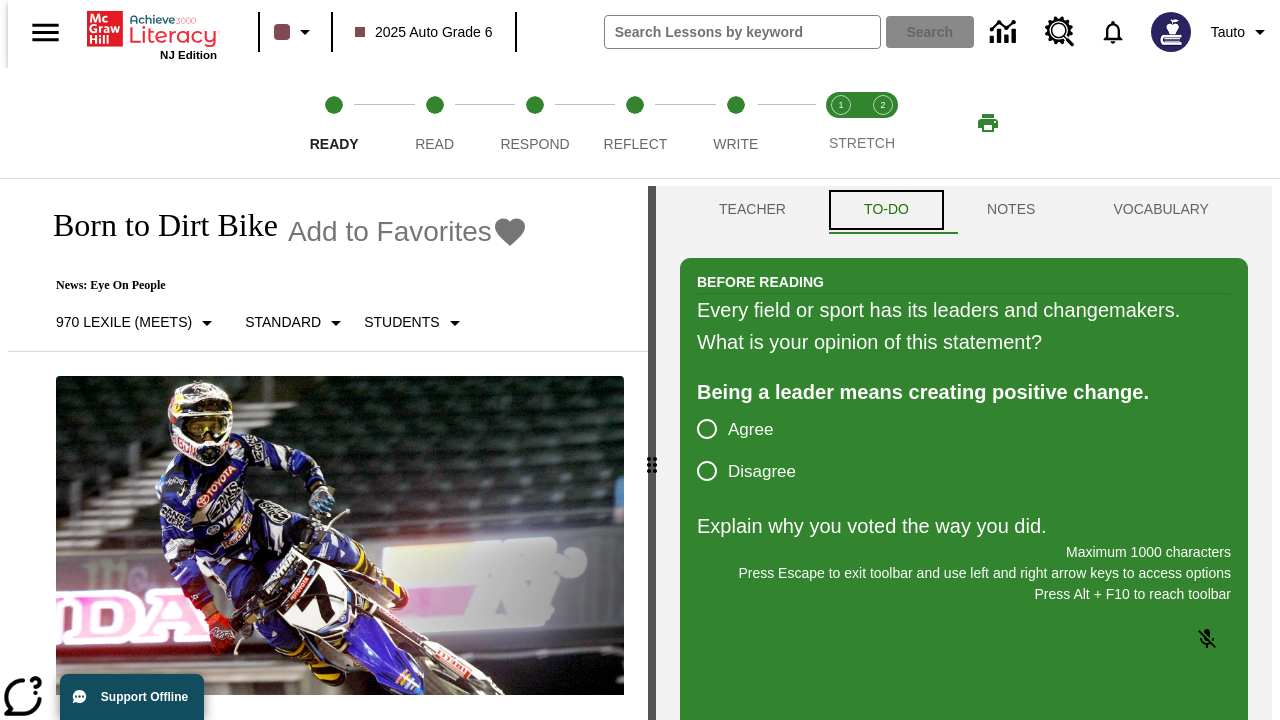scroll, scrollTop: 0, scrollLeft: 0, axis: both 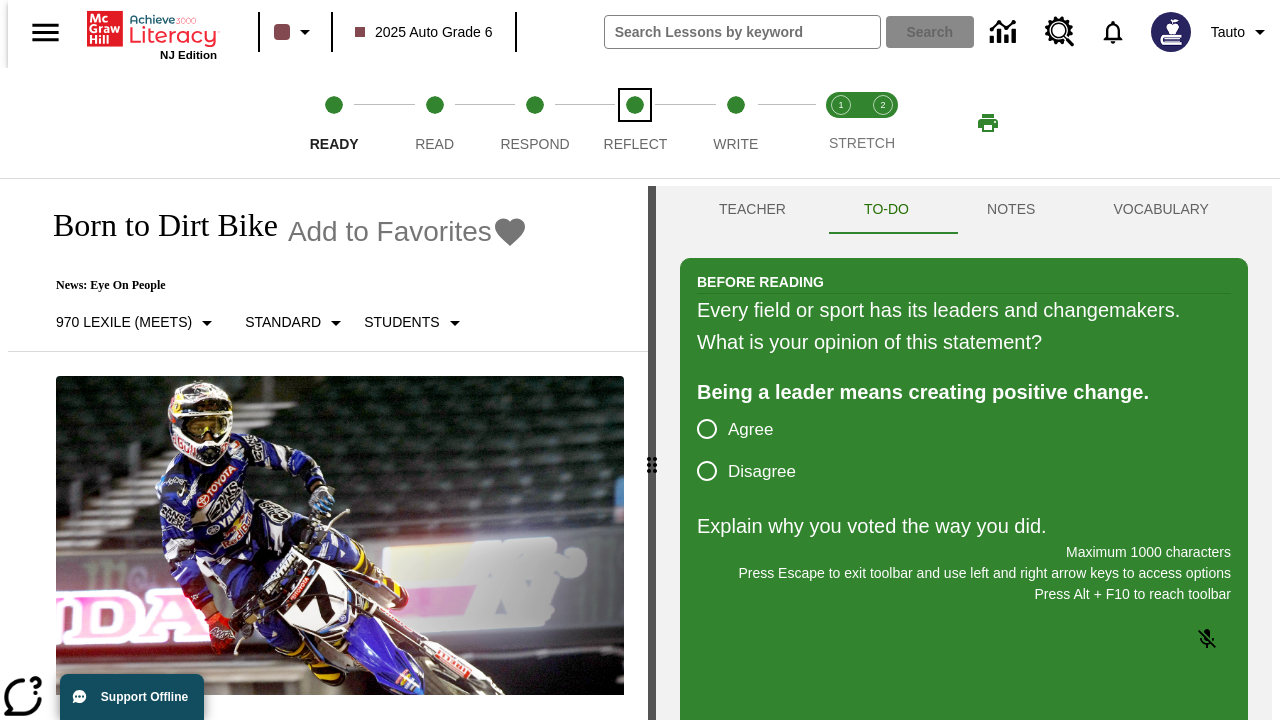 click on "Reflect" at bounding box center [636, 136] 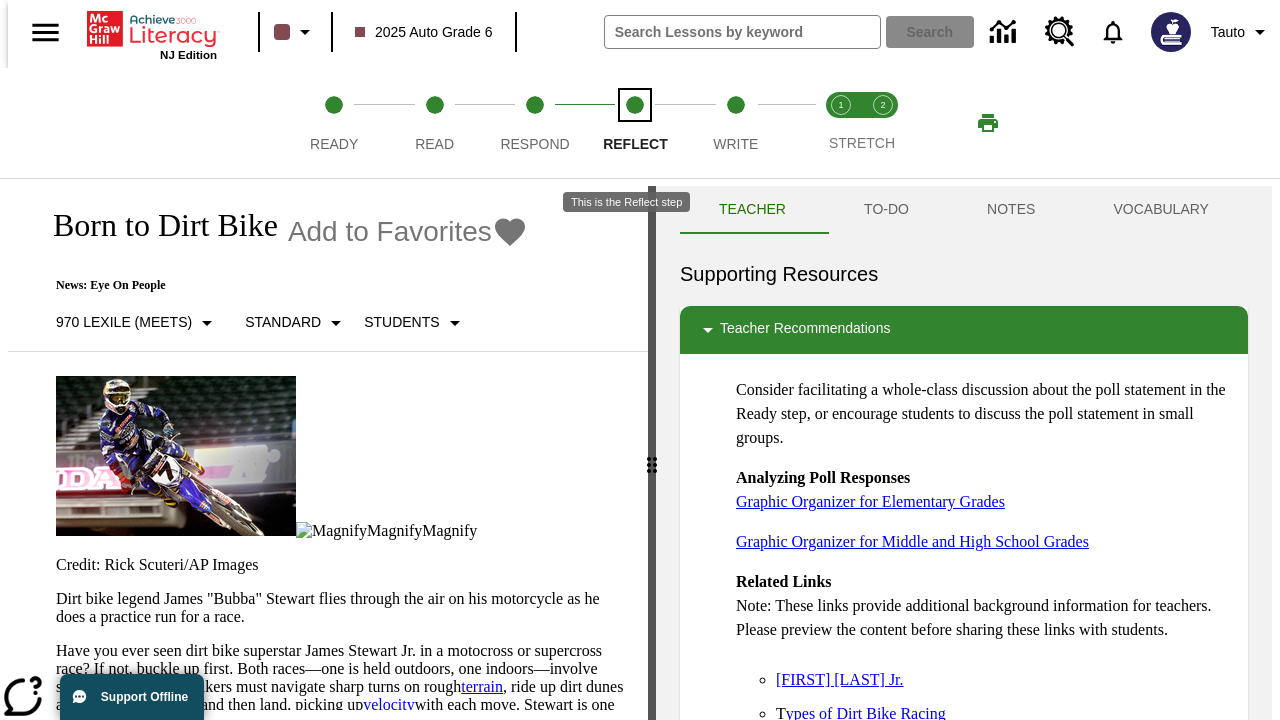 type 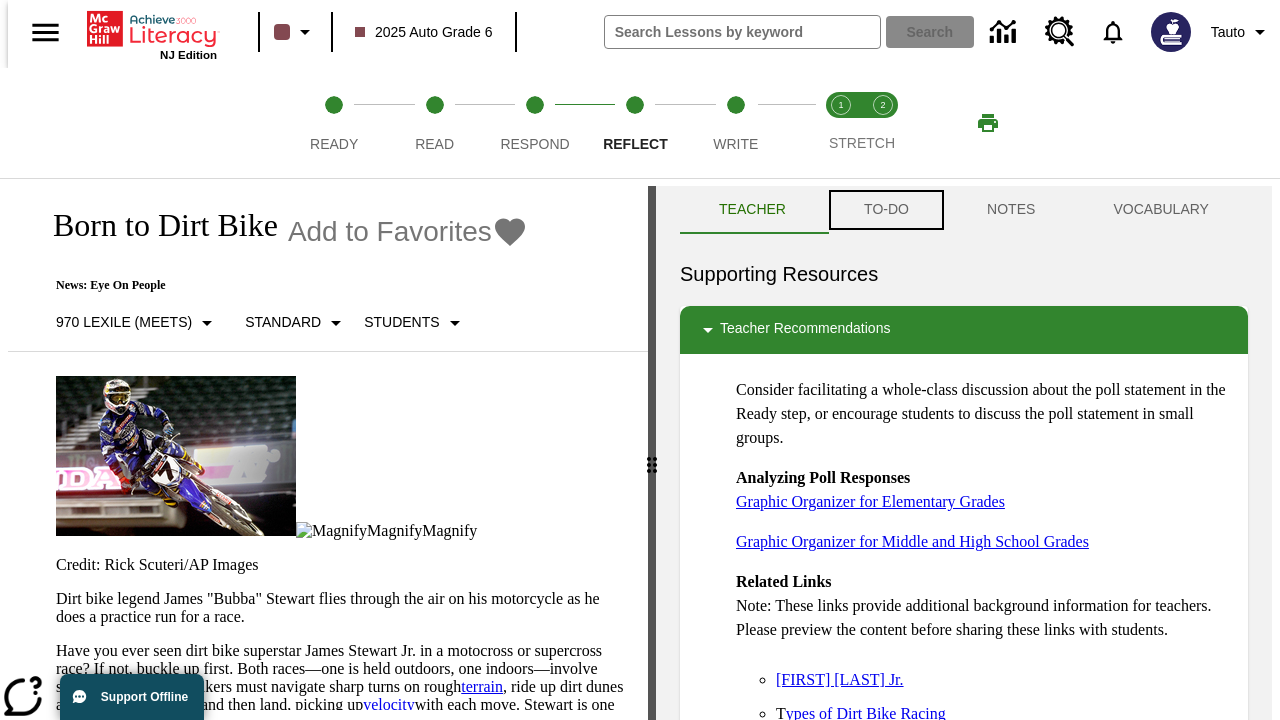 scroll, scrollTop: 1, scrollLeft: 0, axis: vertical 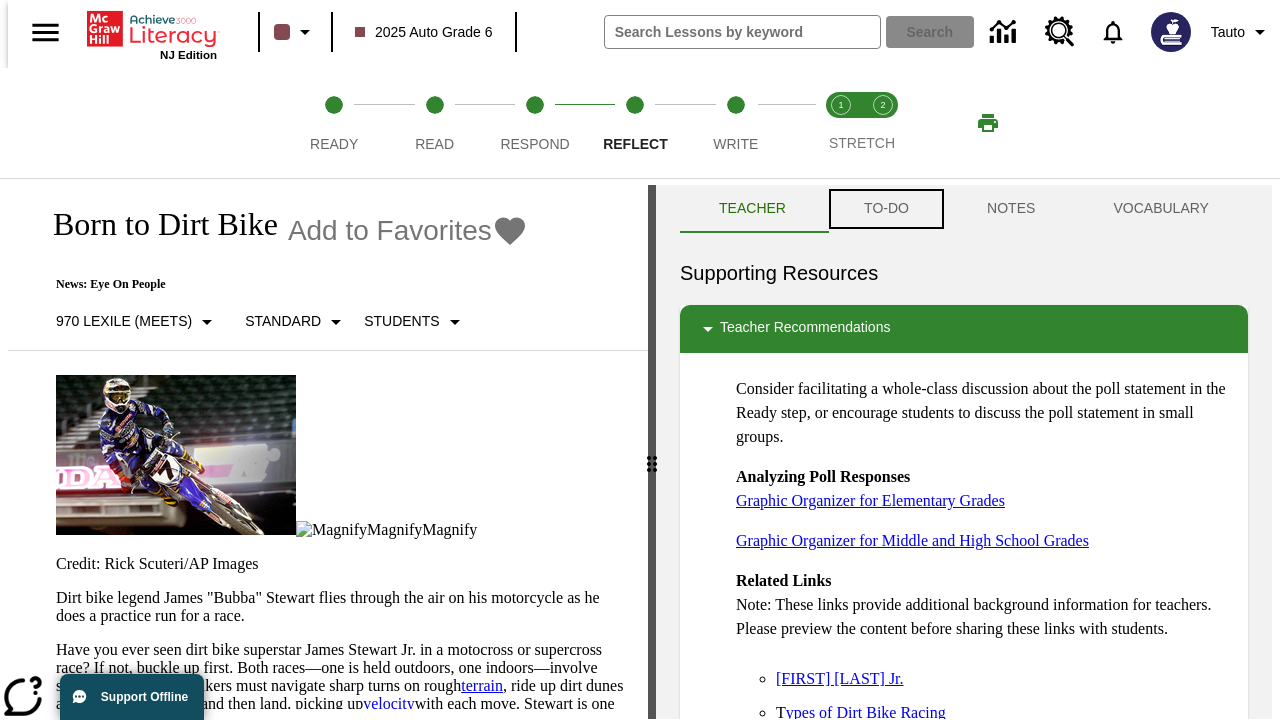 click on "TO-DO" at bounding box center [886, 209] 